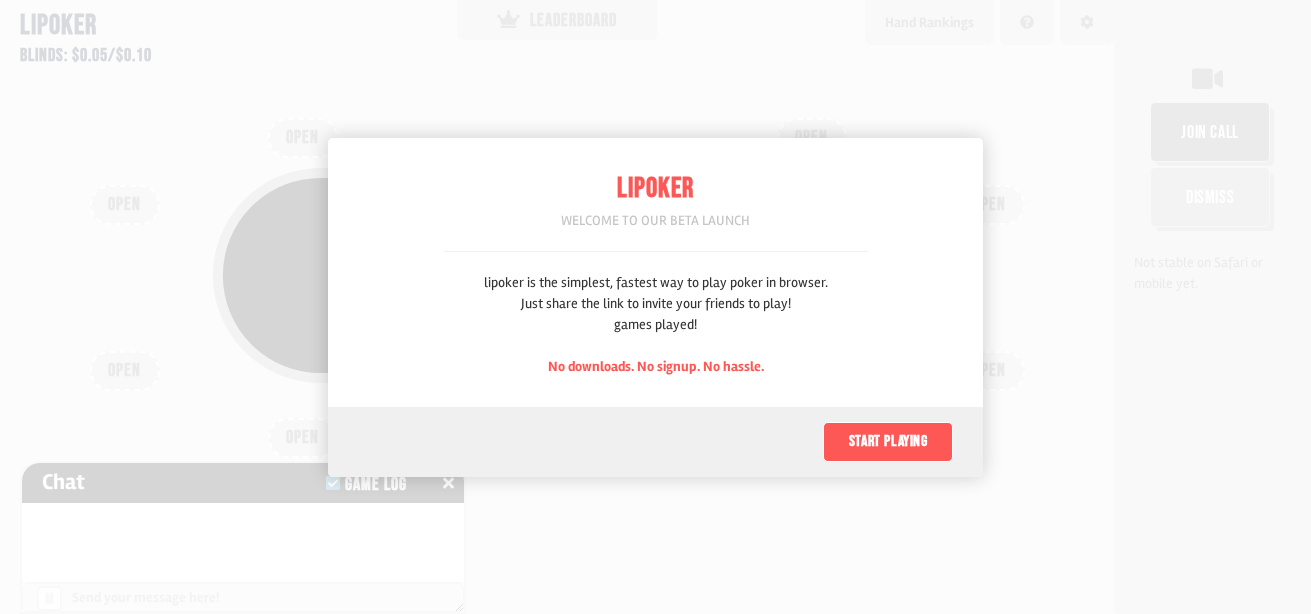 scroll, scrollTop: 0, scrollLeft: 0, axis: both 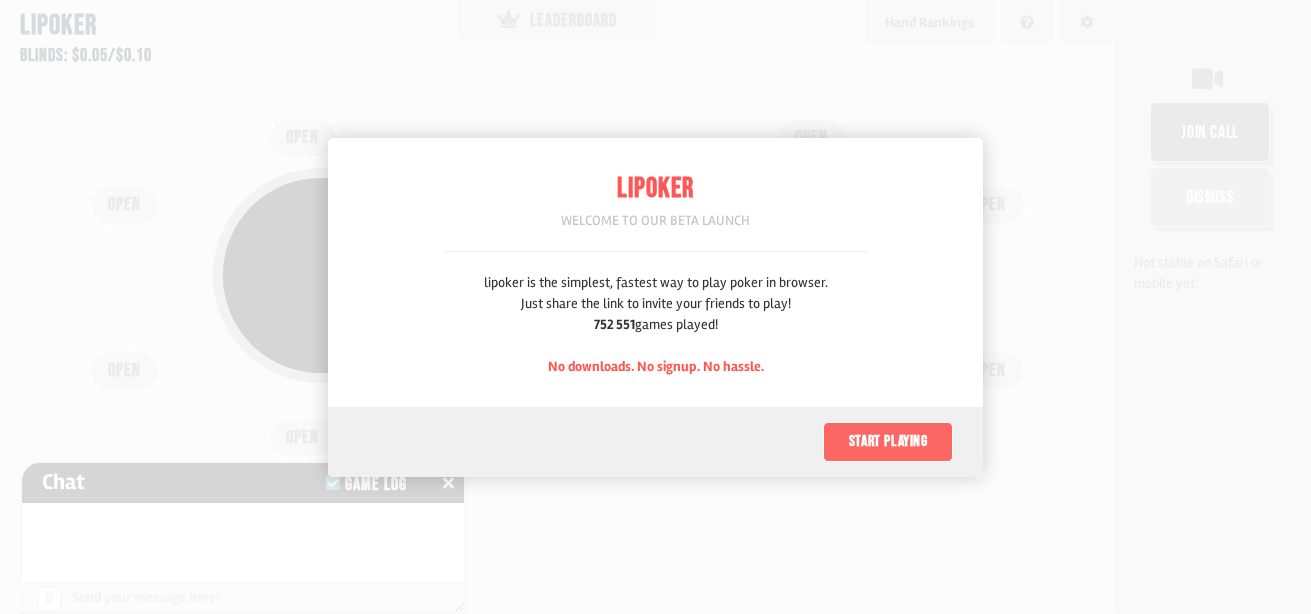 click on "Start playing" at bounding box center [888, 442] 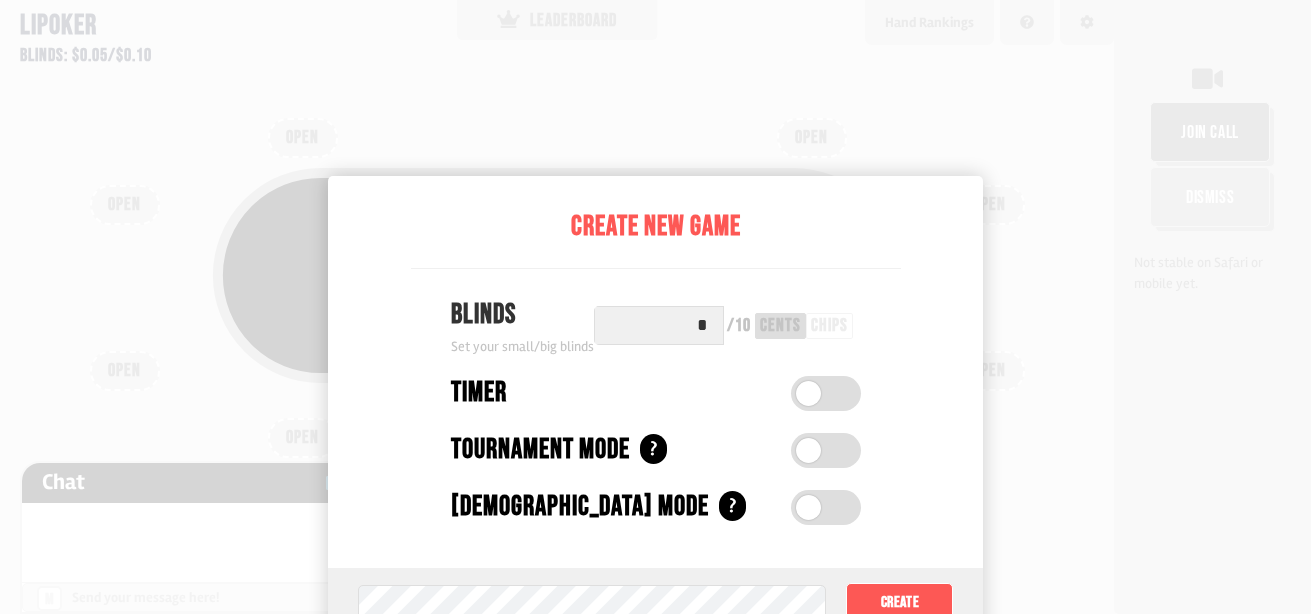 scroll, scrollTop: 100, scrollLeft: 0, axis: vertical 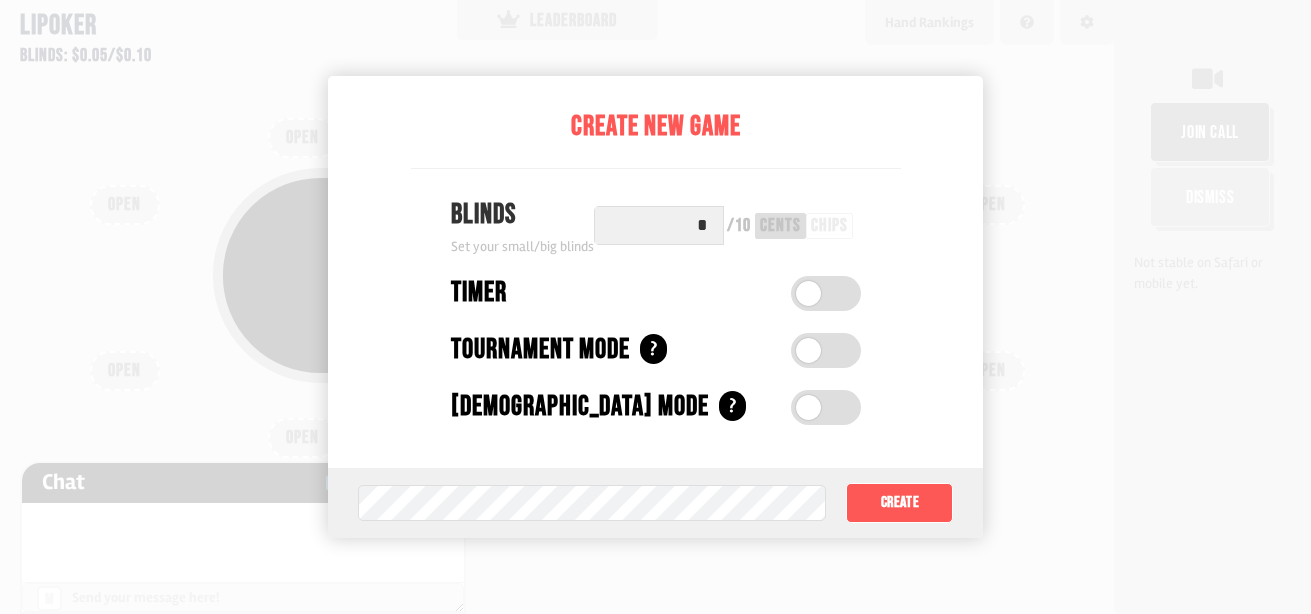 click at bounding box center [808, 407] 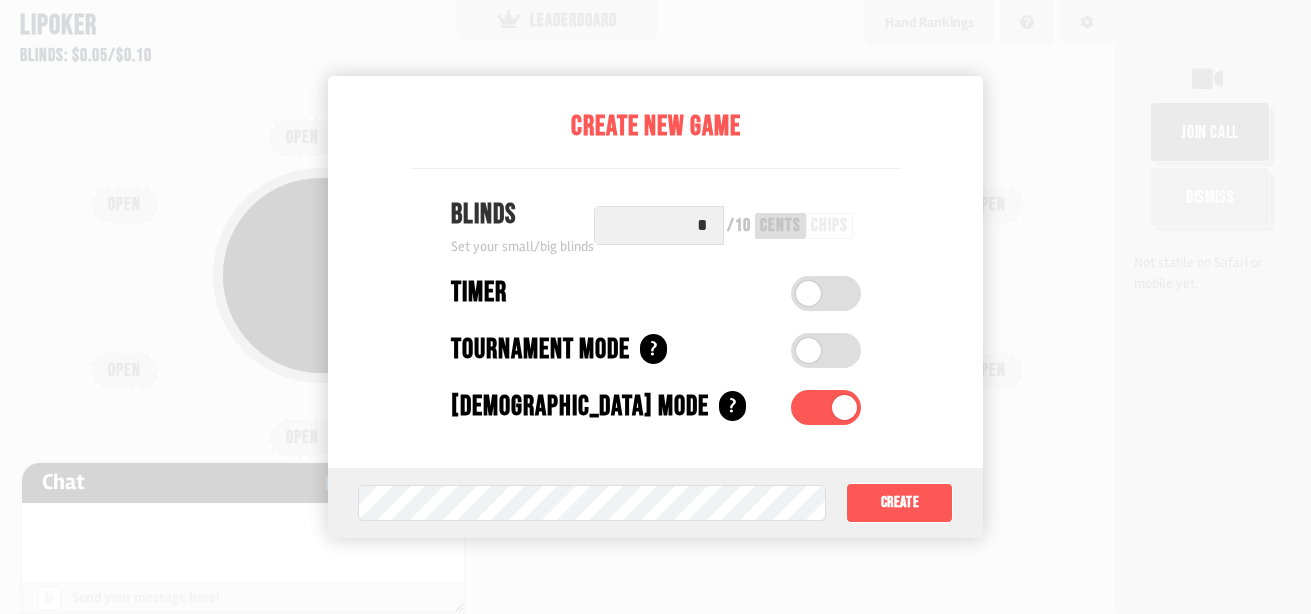 click at bounding box center [826, 407] 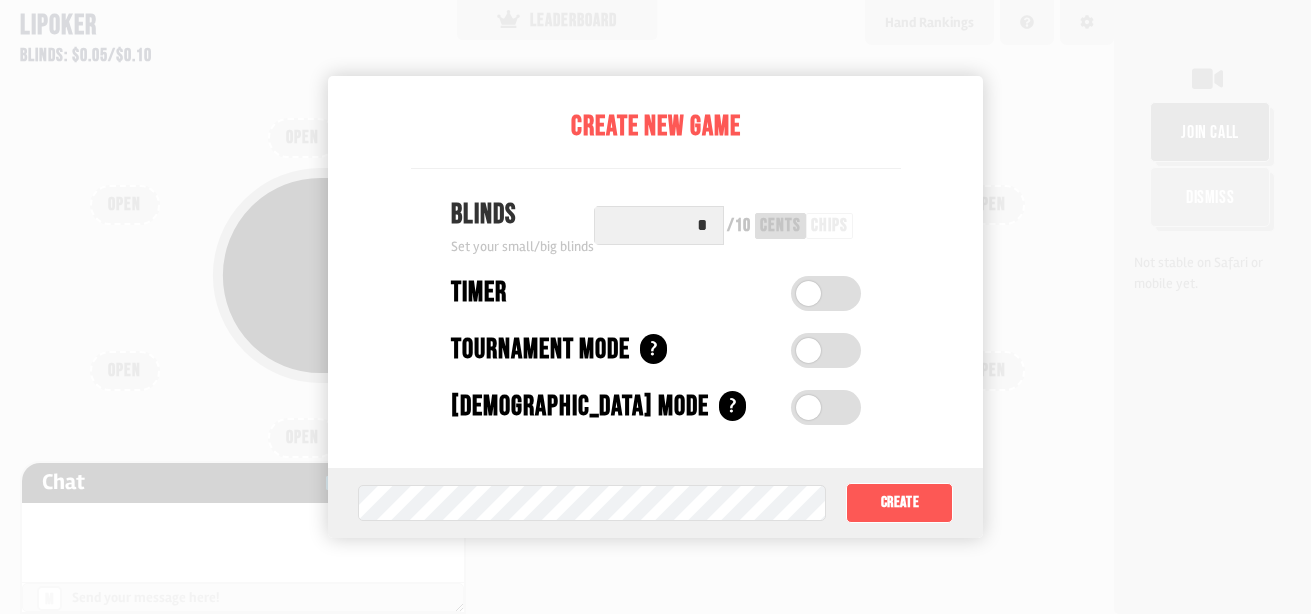 click at bounding box center [655, 307] 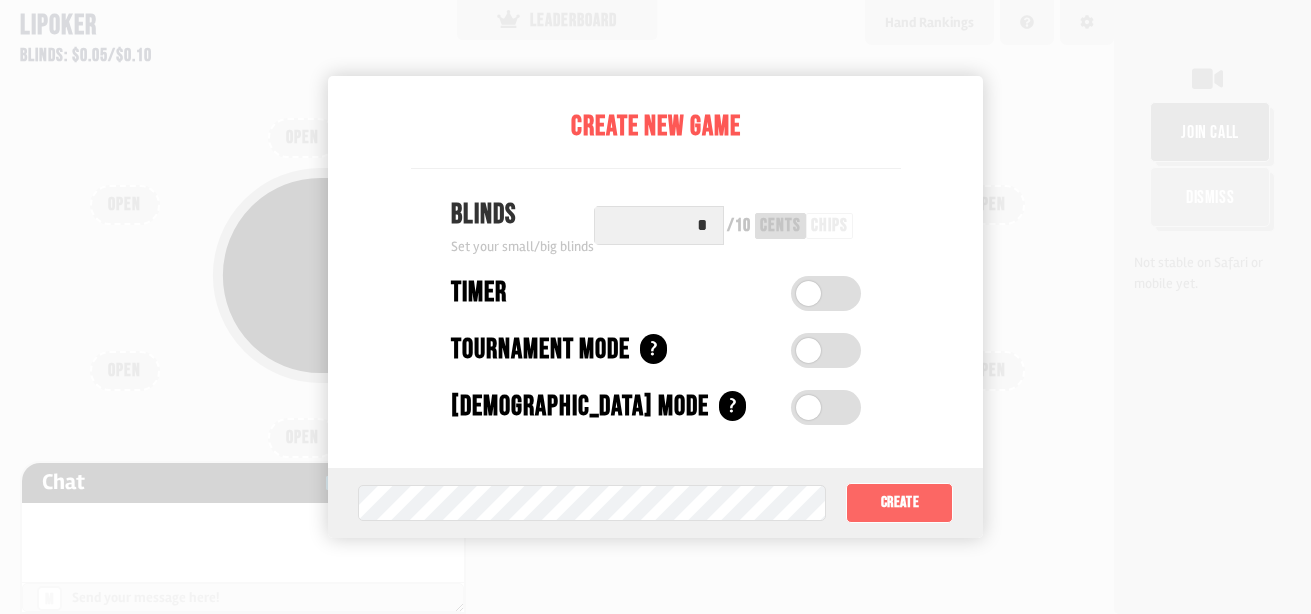 drag, startPoint x: 913, startPoint y: 527, endPoint x: 917, endPoint y: 513, distance: 14.56022 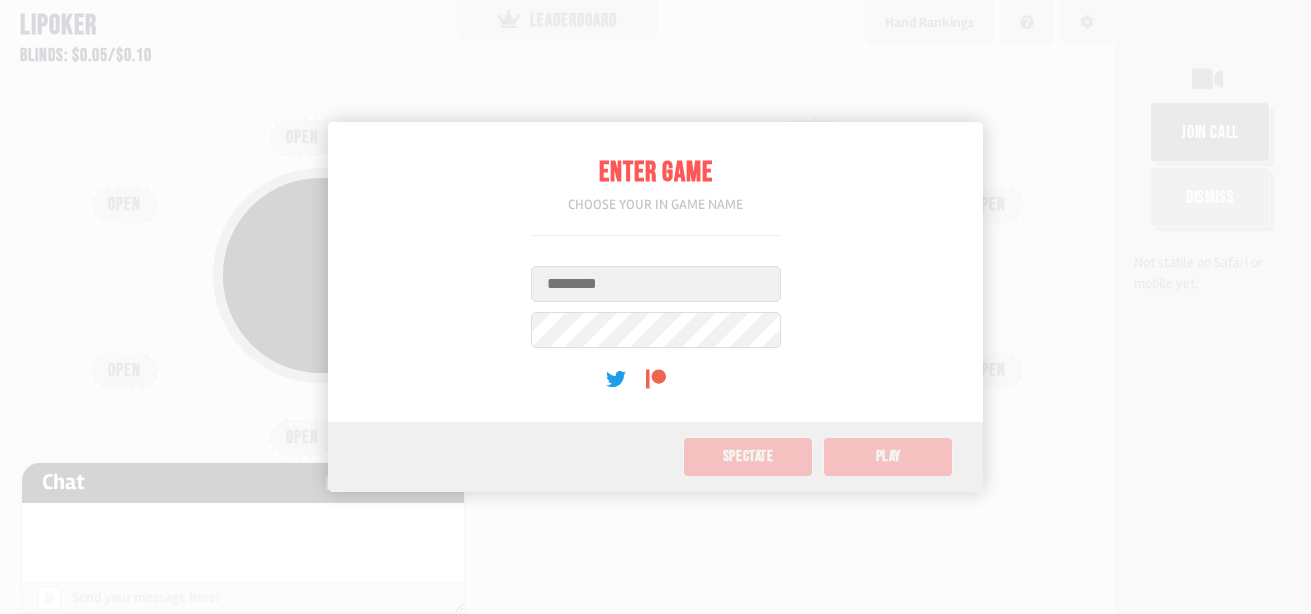 scroll, scrollTop: 0, scrollLeft: 0, axis: both 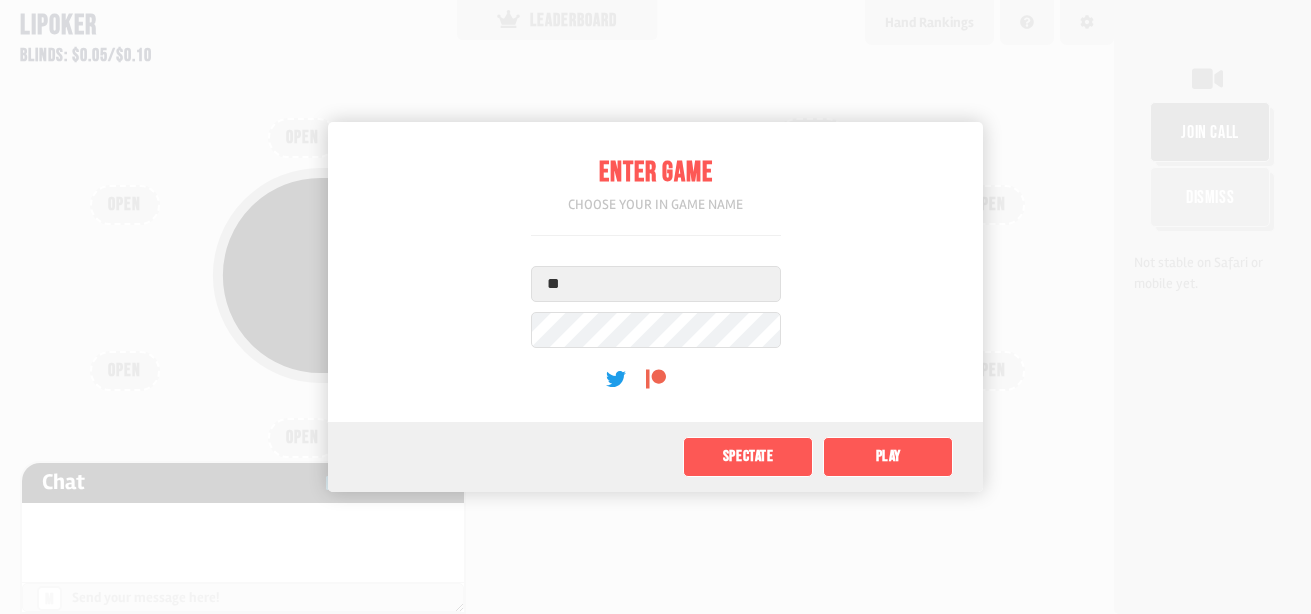 type on "*" 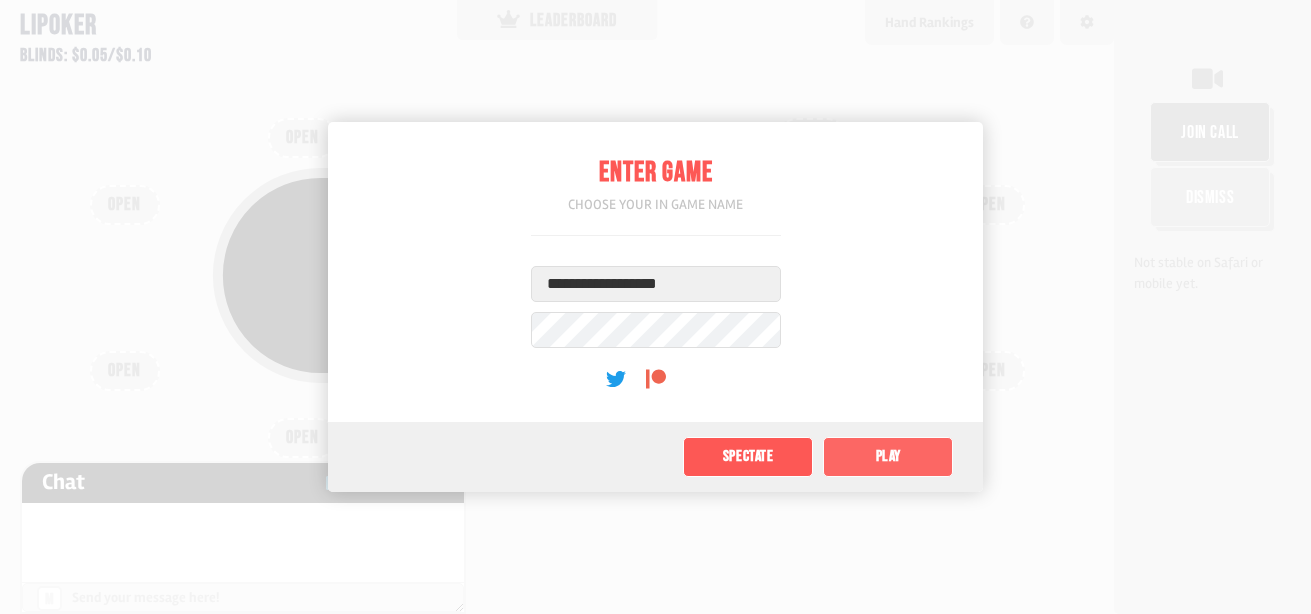 type on "**********" 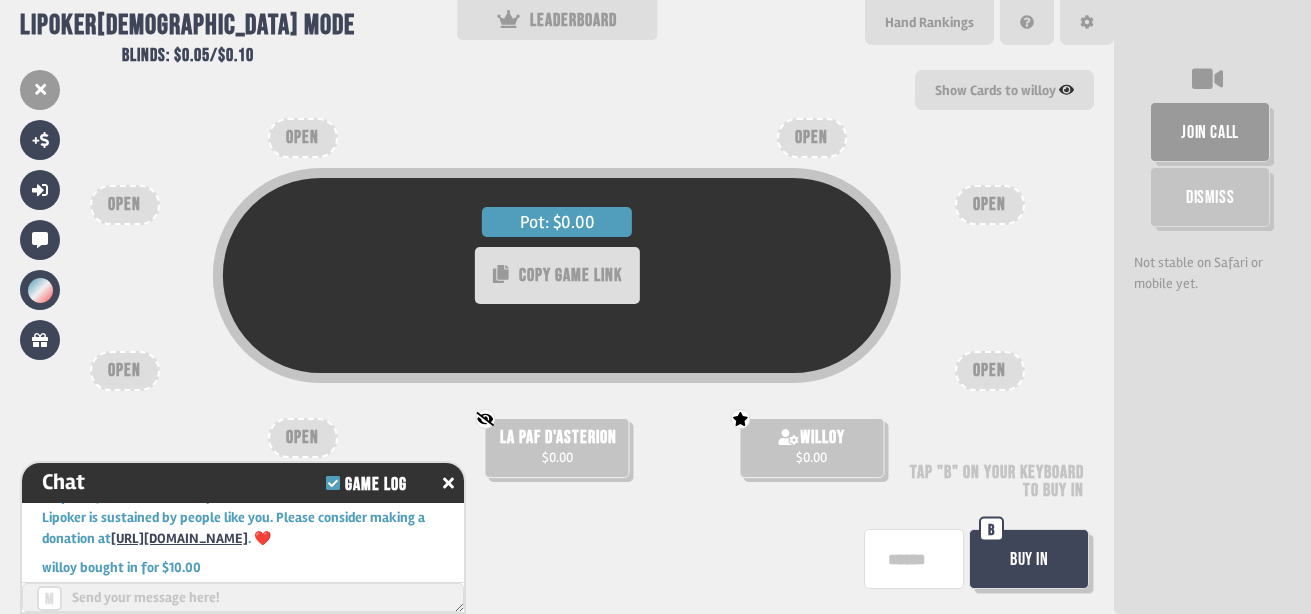 scroll, scrollTop: 104, scrollLeft: 0, axis: vertical 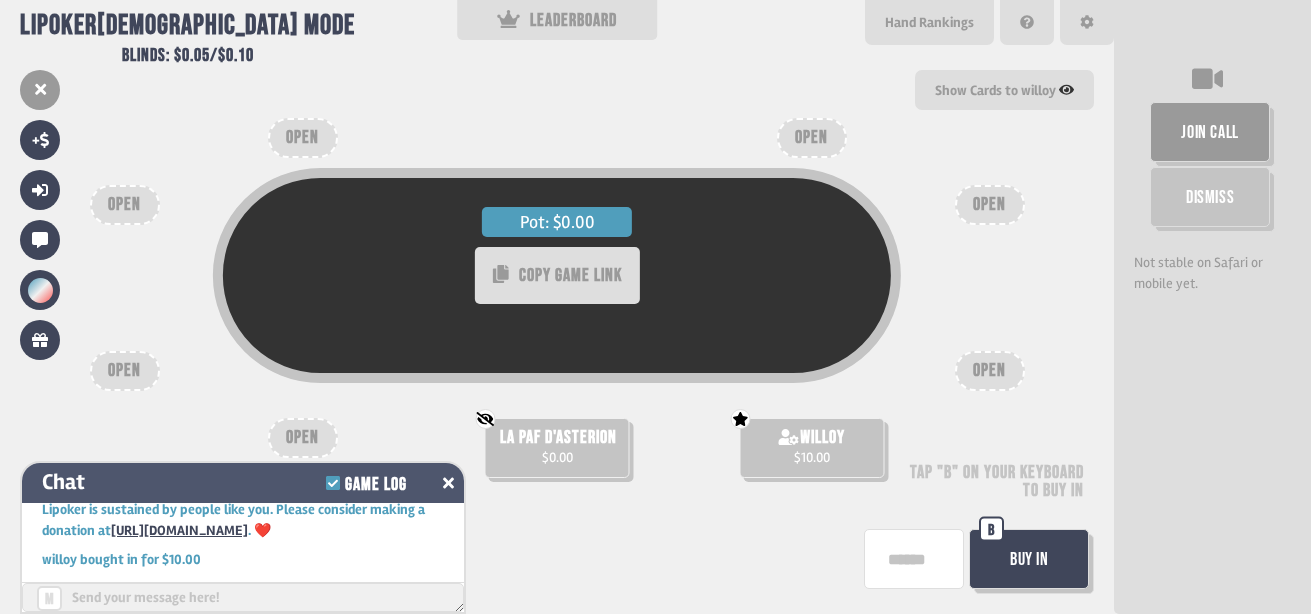 click at bounding box center [448, 483] 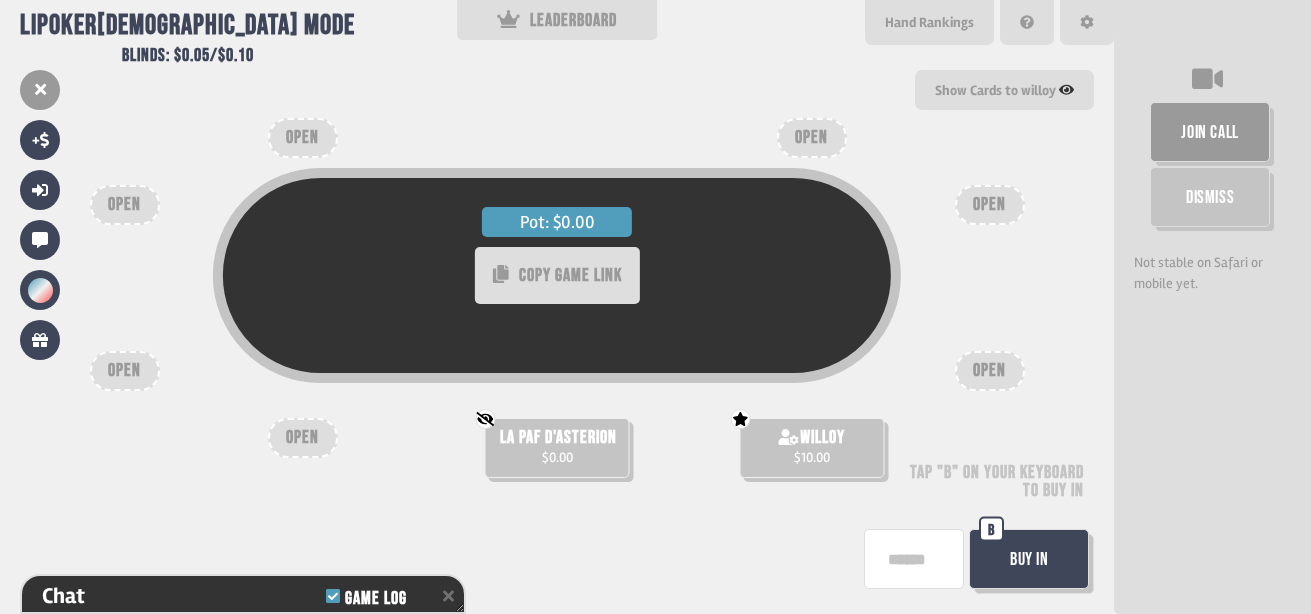 scroll, scrollTop: 179, scrollLeft: 0, axis: vertical 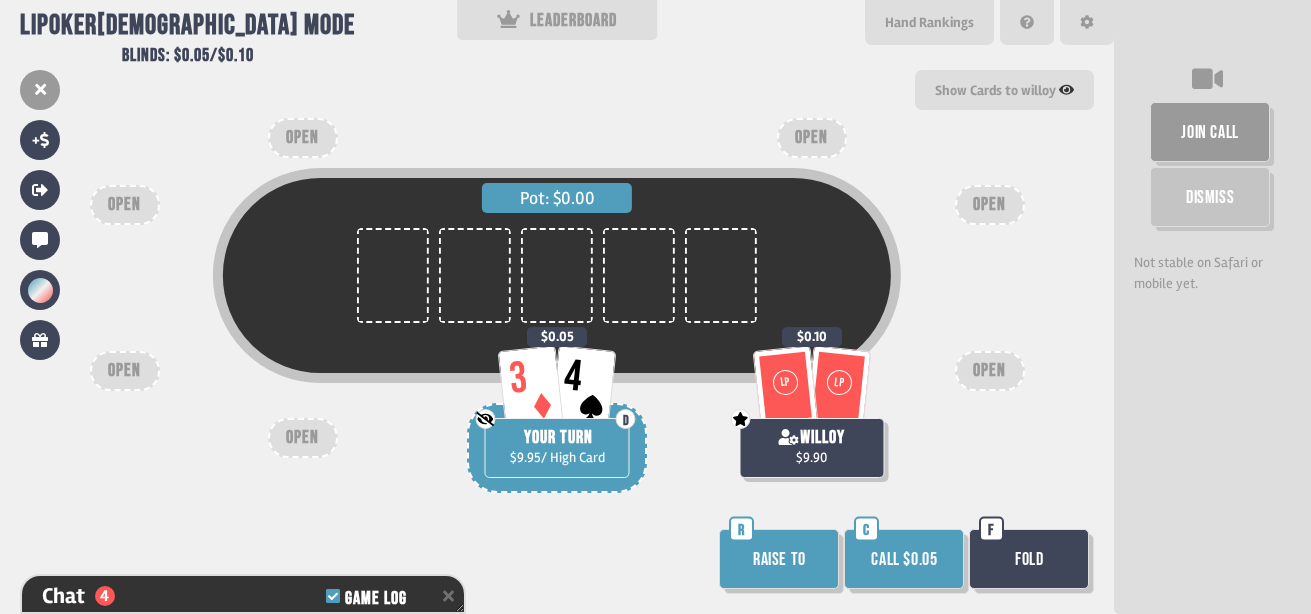 click on "Call $0.05" at bounding box center [904, 559] 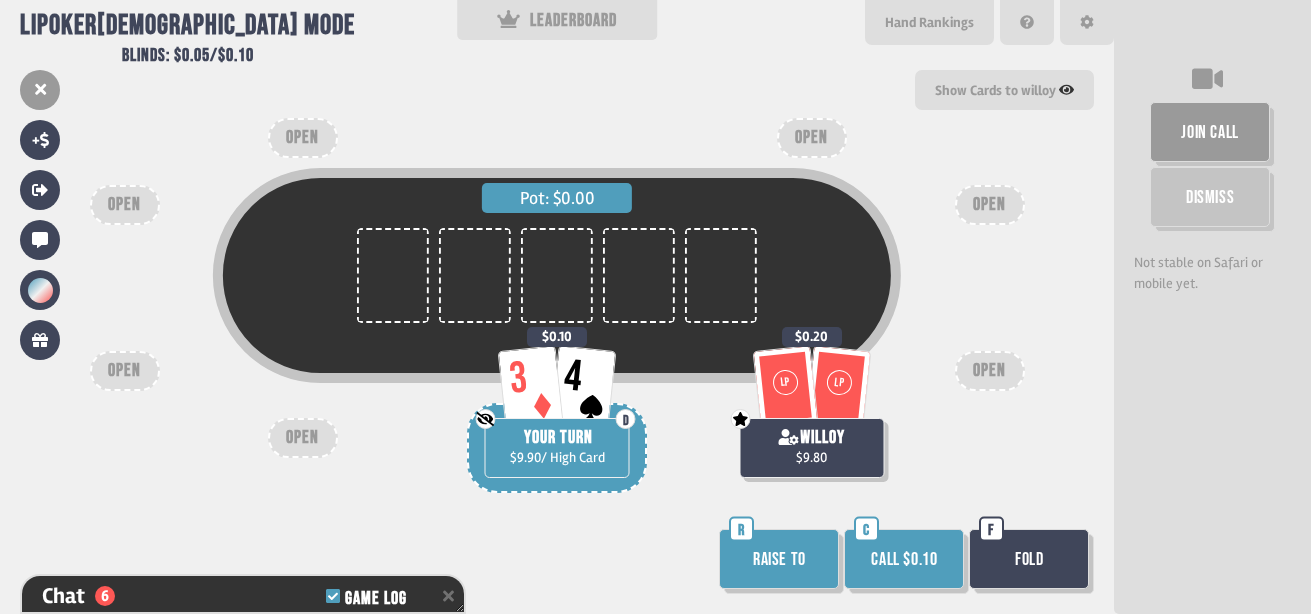 scroll, scrollTop: 382, scrollLeft: 0, axis: vertical 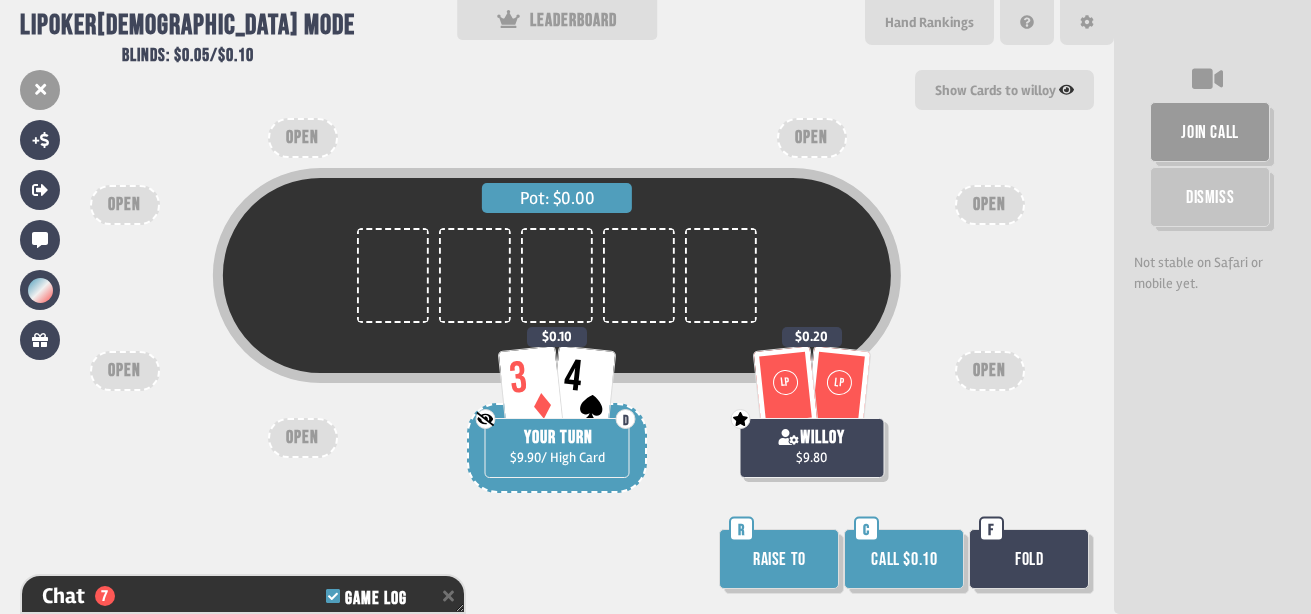 click on "Fold" at bounding box center [1029, 559] 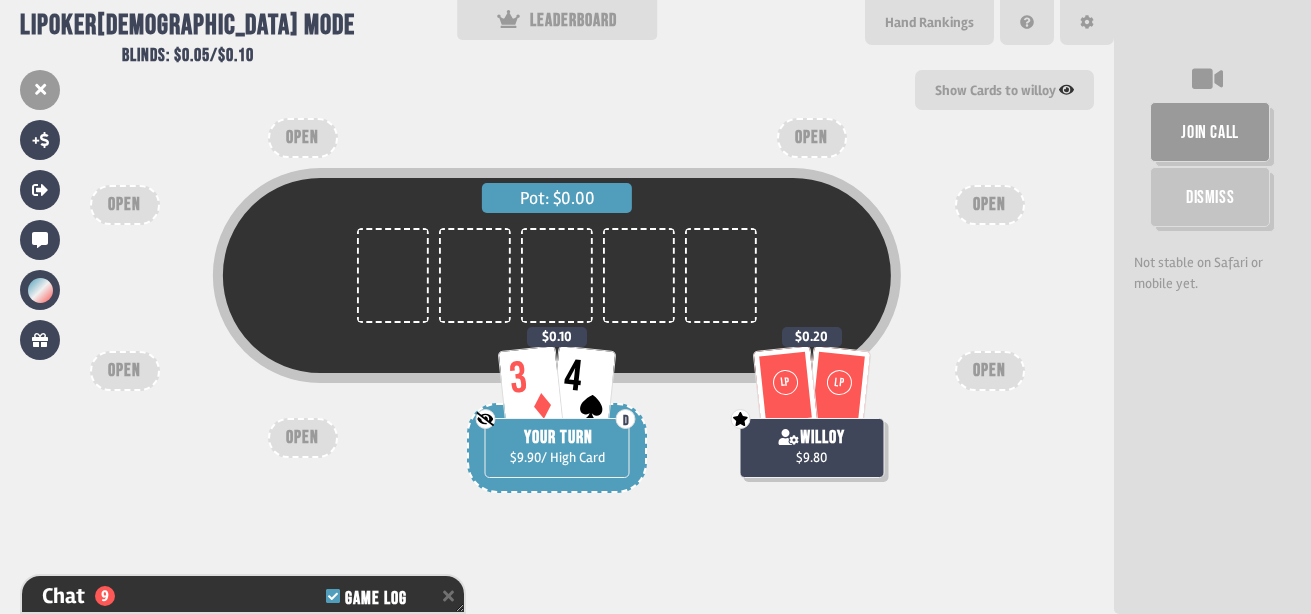 scroll, scrollTop: 440, scrollLeft: 0, axis: vertical 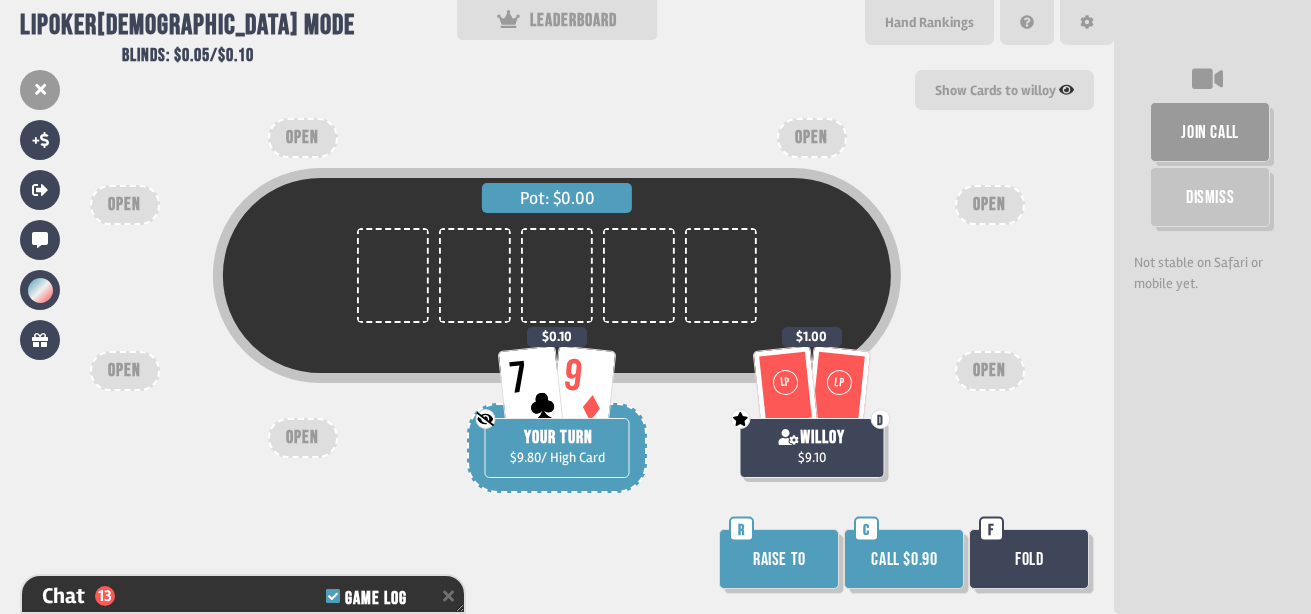 click on "Call $0.90" at bounding box center [904, 559] 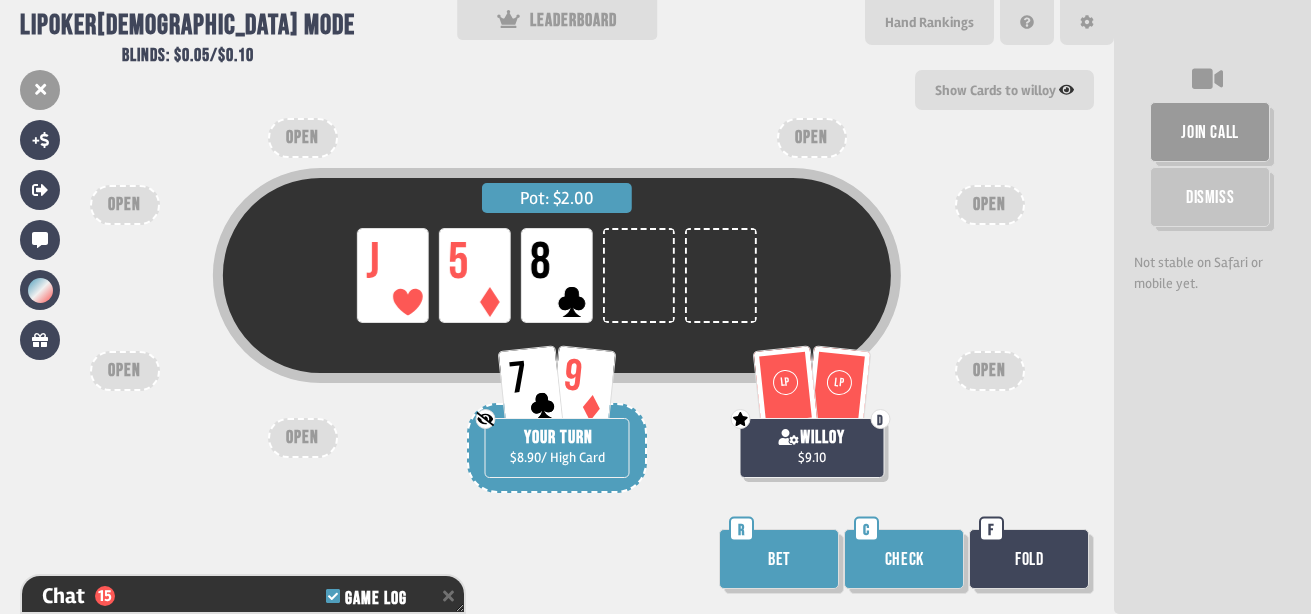 scroll, scrollTop: 643, scrollLeft: 0, axis: vertical 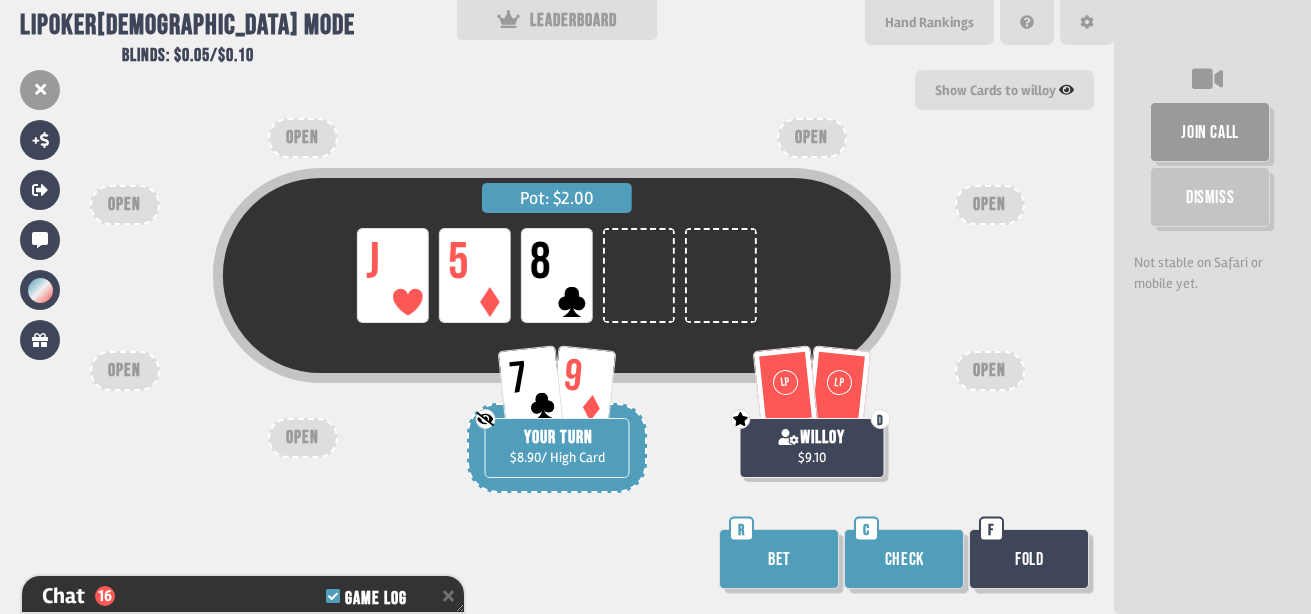 click on "Check" at bounding box center [904, 559] 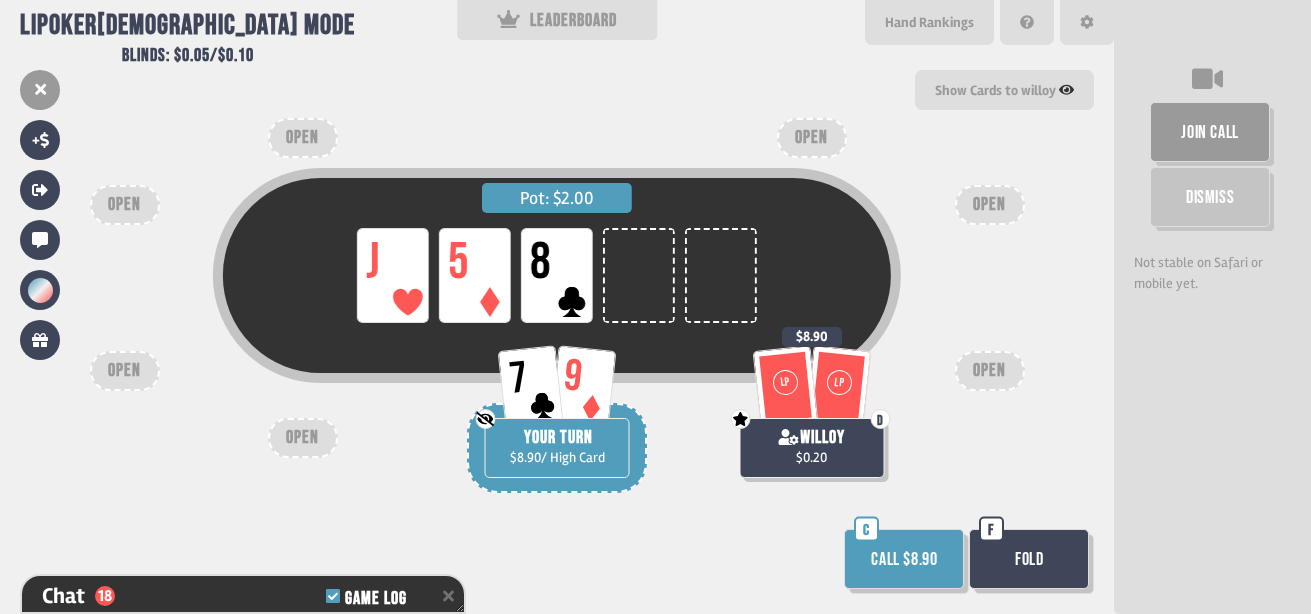 scroll, scrollTop: 730, scrollLeft: 0, axis: vertical 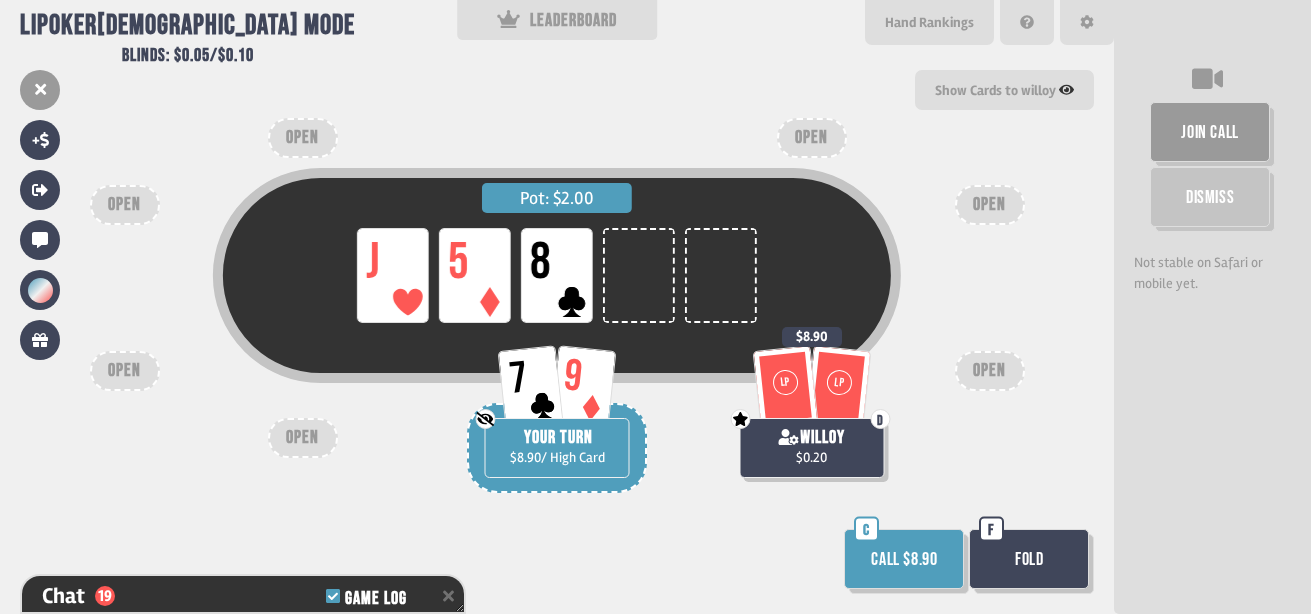 click on "Call $8.90" at bounding box center (904, 559) 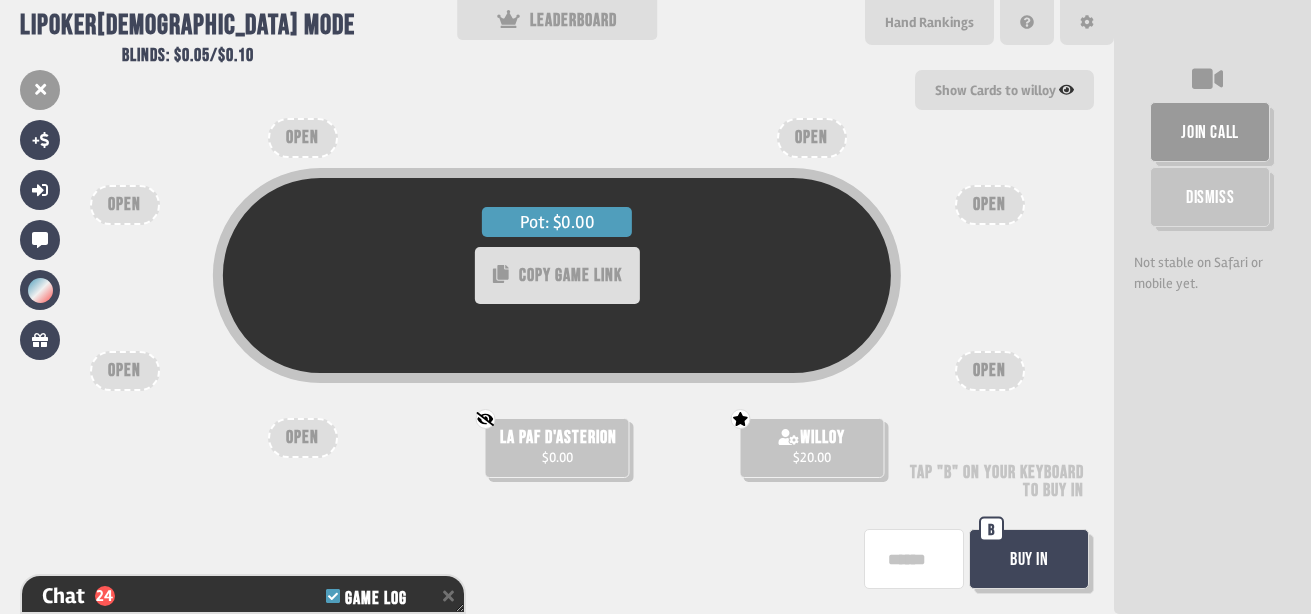 scroll, scrollTop: 875, scrollLeft: 0, axis: vertical 